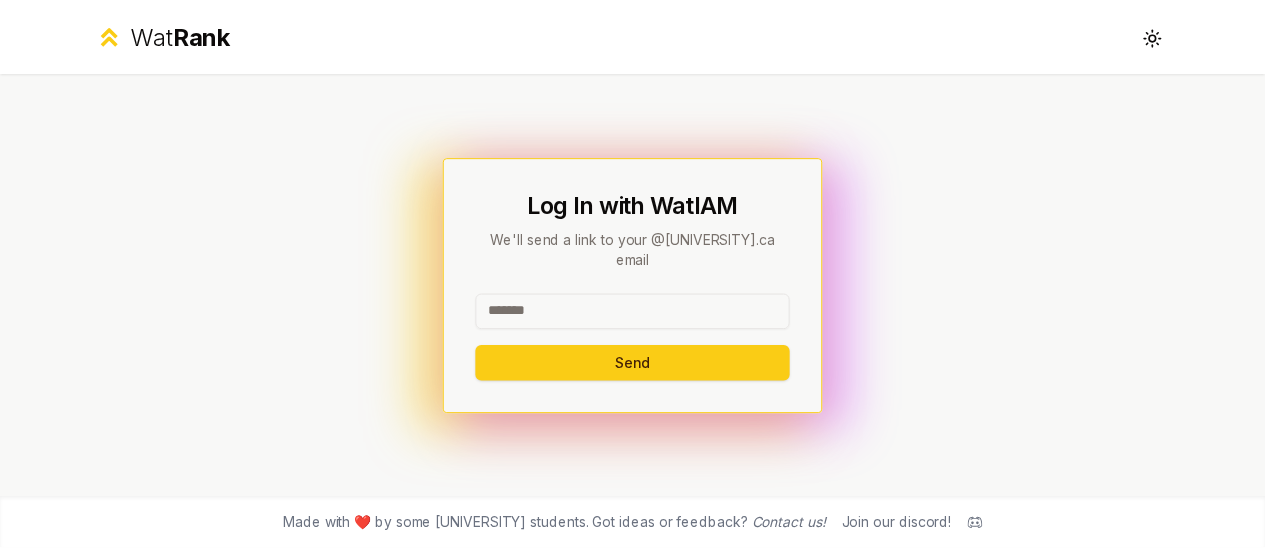 scroll, scrollTop: 0, scrollLeft: 0, axis: both 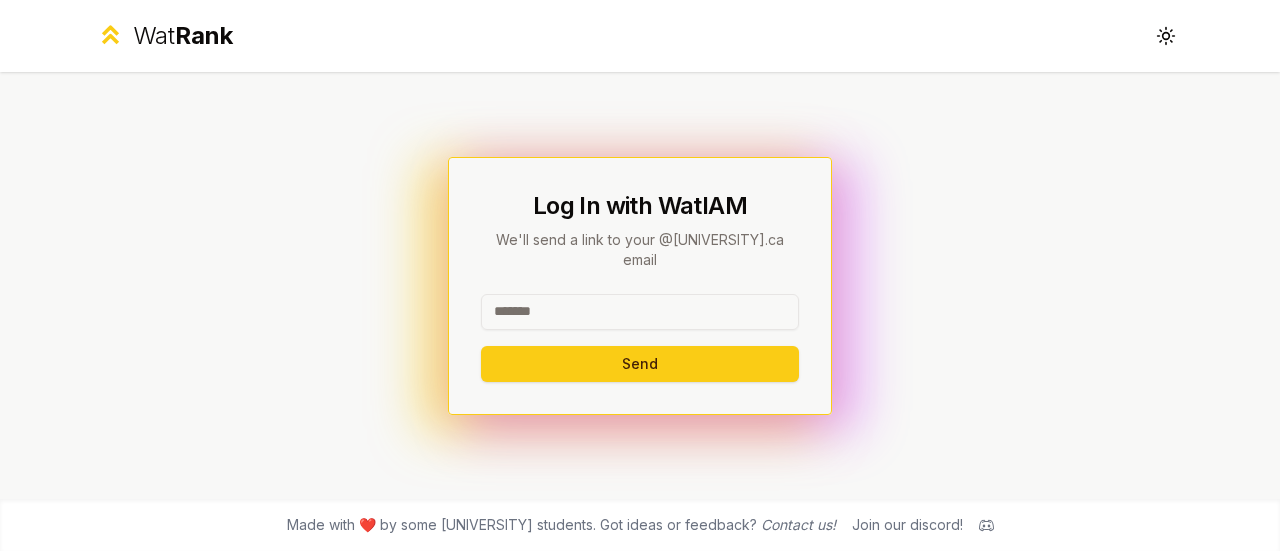 click at bounding box center [640, 312] 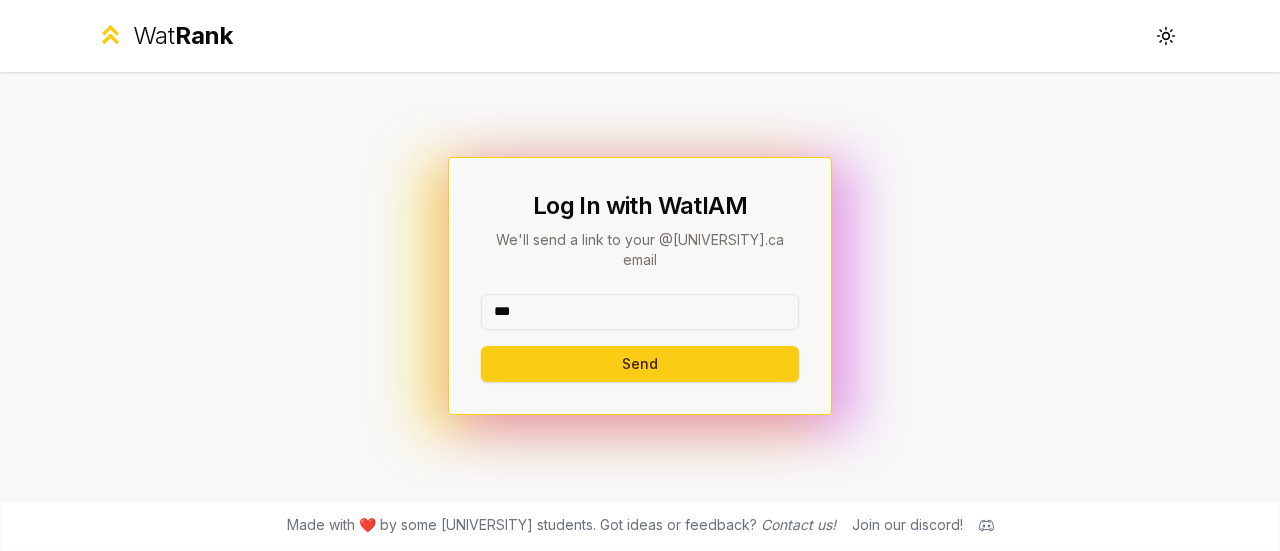 type on "********" 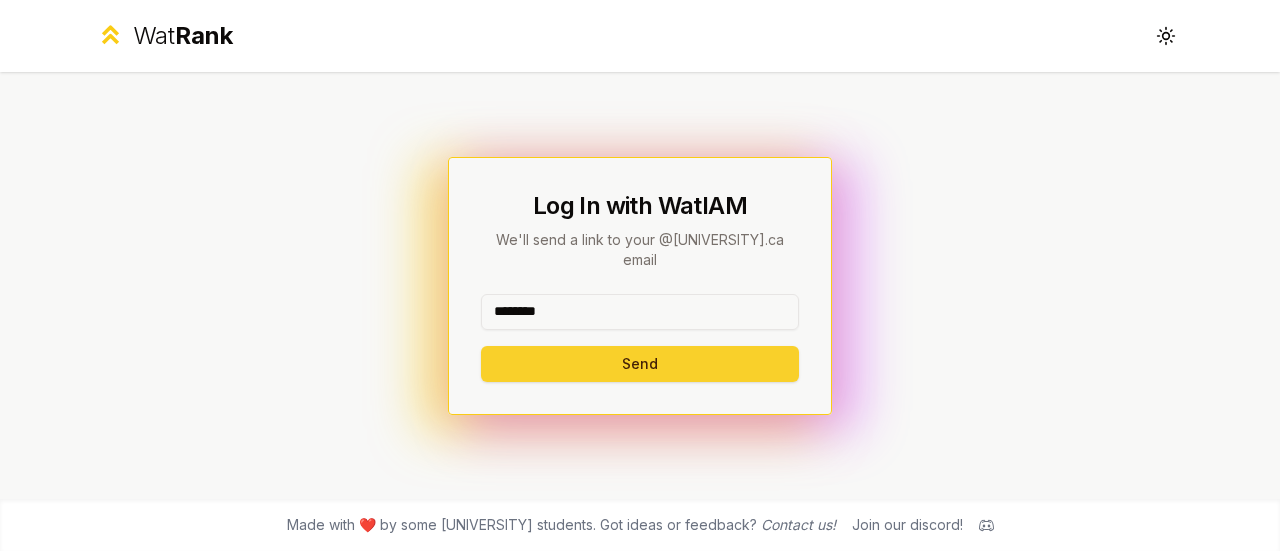 click on "Send" at bounding box center (640, 364) 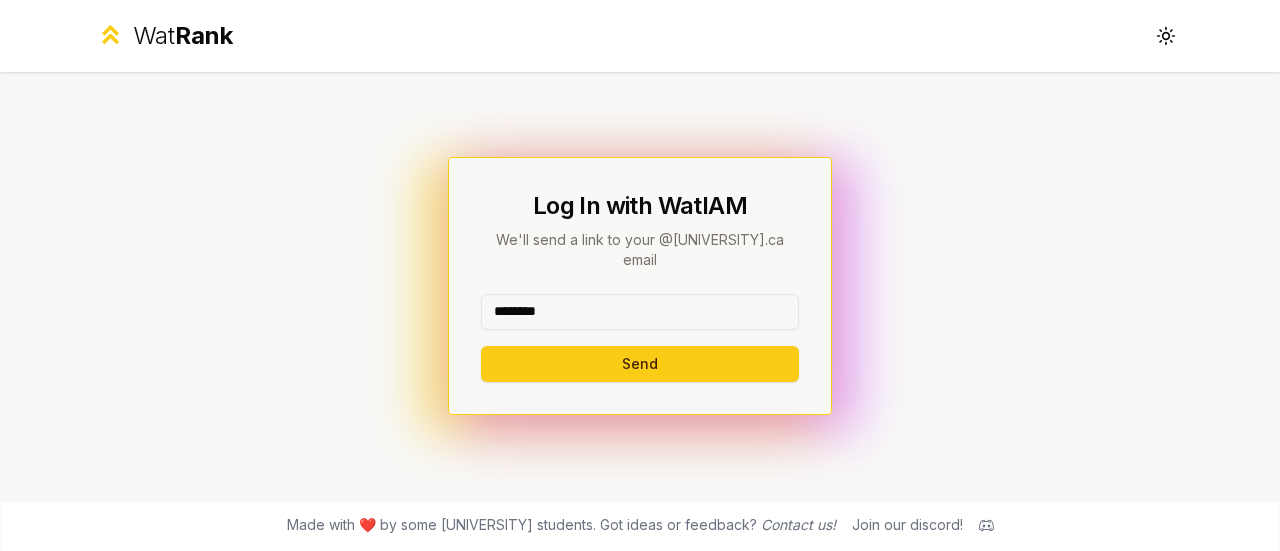 click on "Rank" at bounding box center [204, 35] 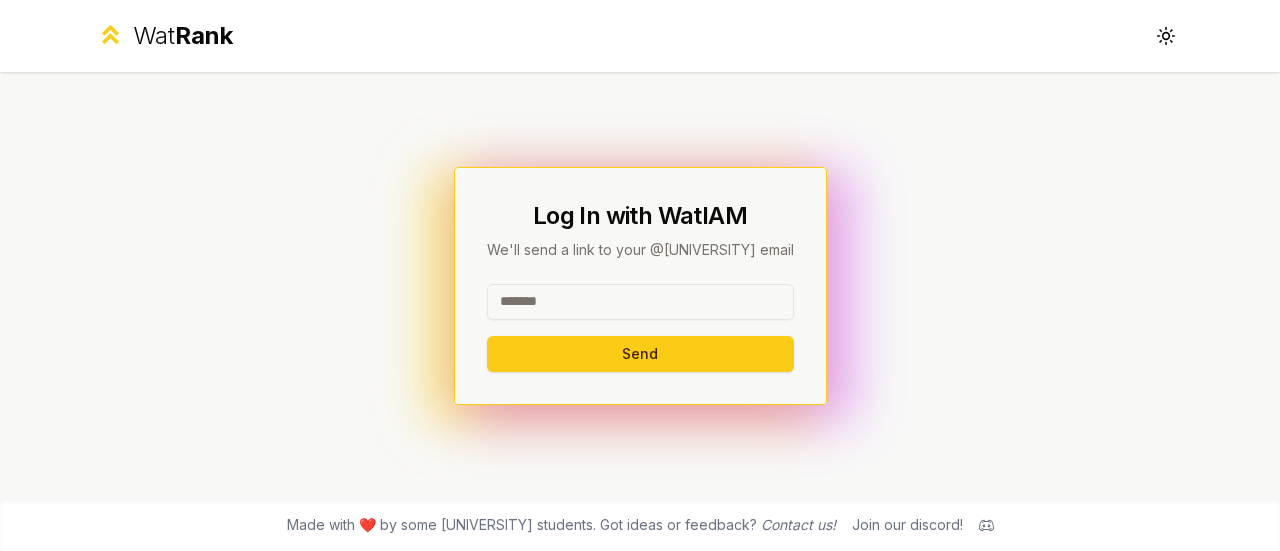 scroll, scrollTop: 0, scrollLeft: 0, axis: both 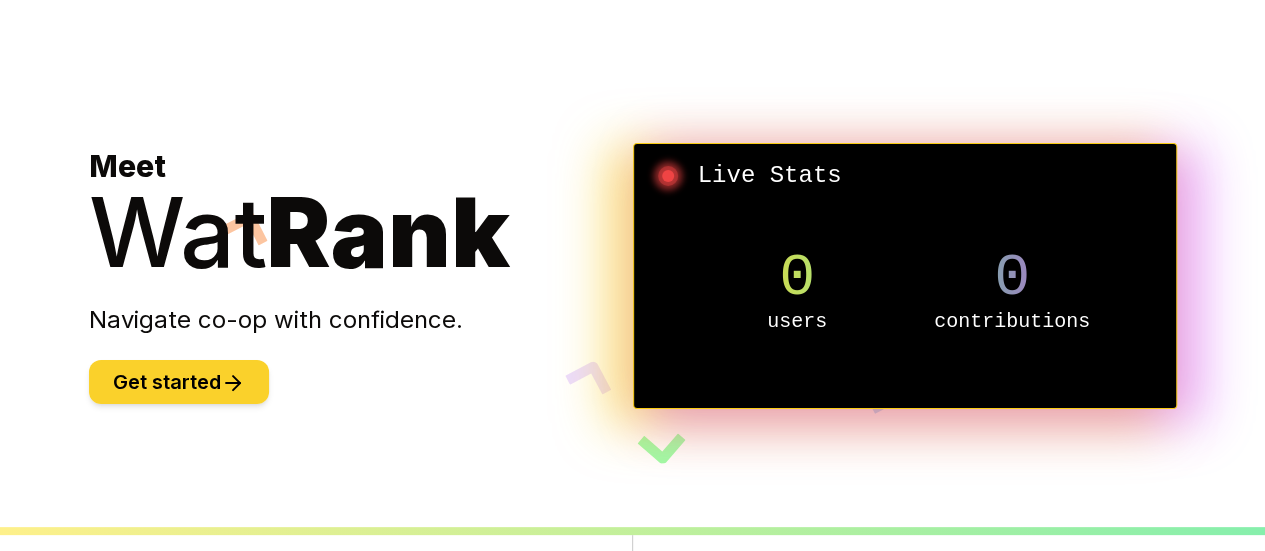 click on "Get started" at bounding box center [179, 382] 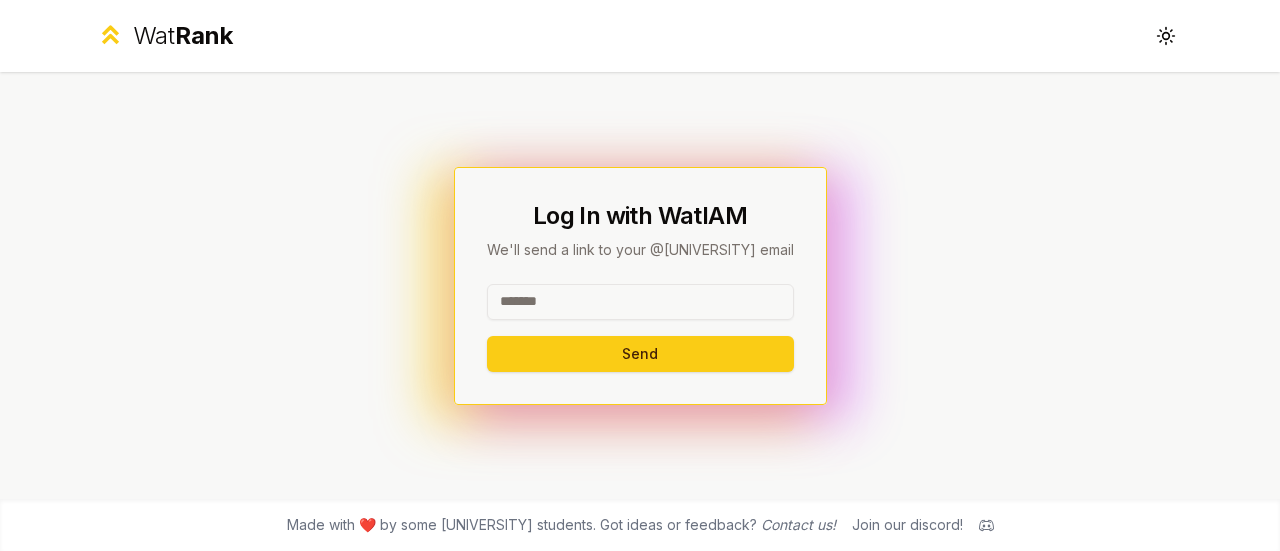 click at bounding box center [640, 302] 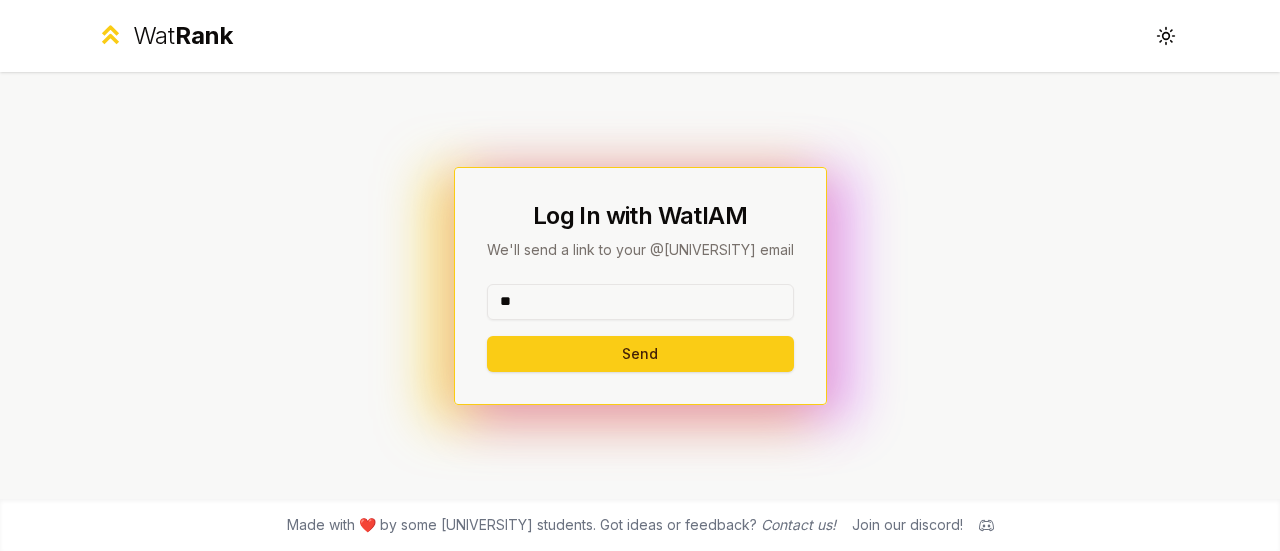 type on "********" 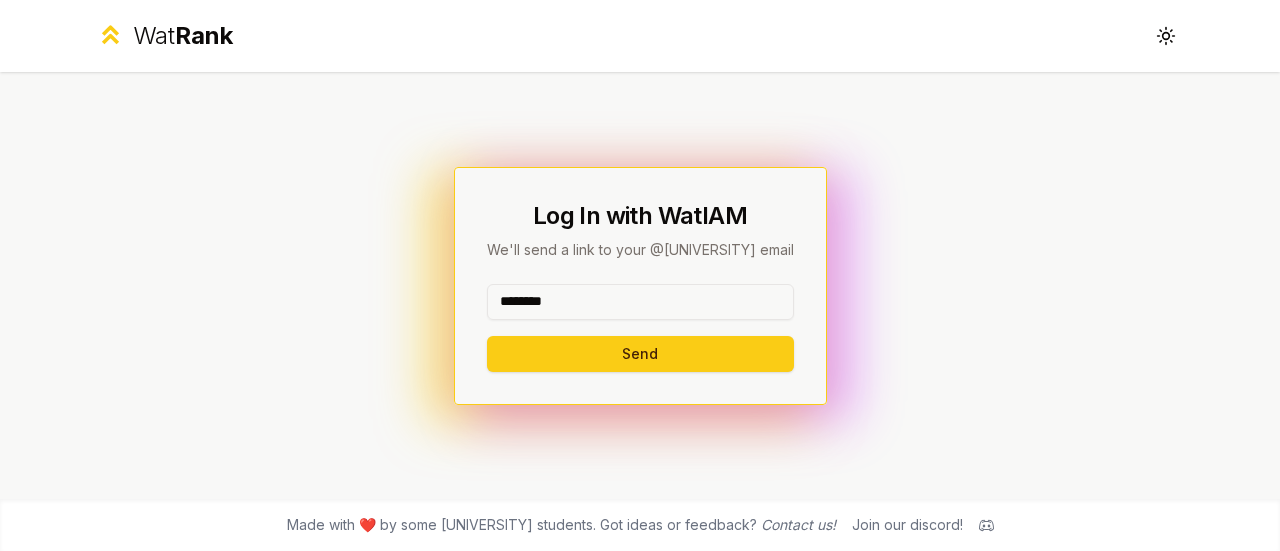 click on "Log In with WatIAM We'll send a link to your @uwaterloo.ca email ******** Send" at bounding box center [640, 286] 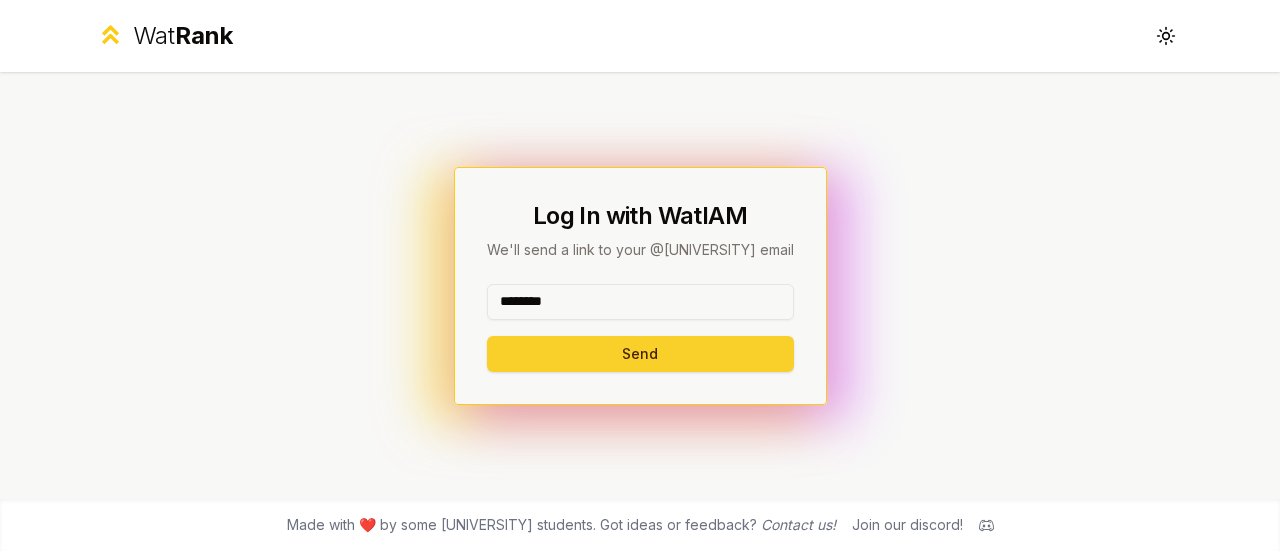 click on "Send" at bounding box center [640, 354] 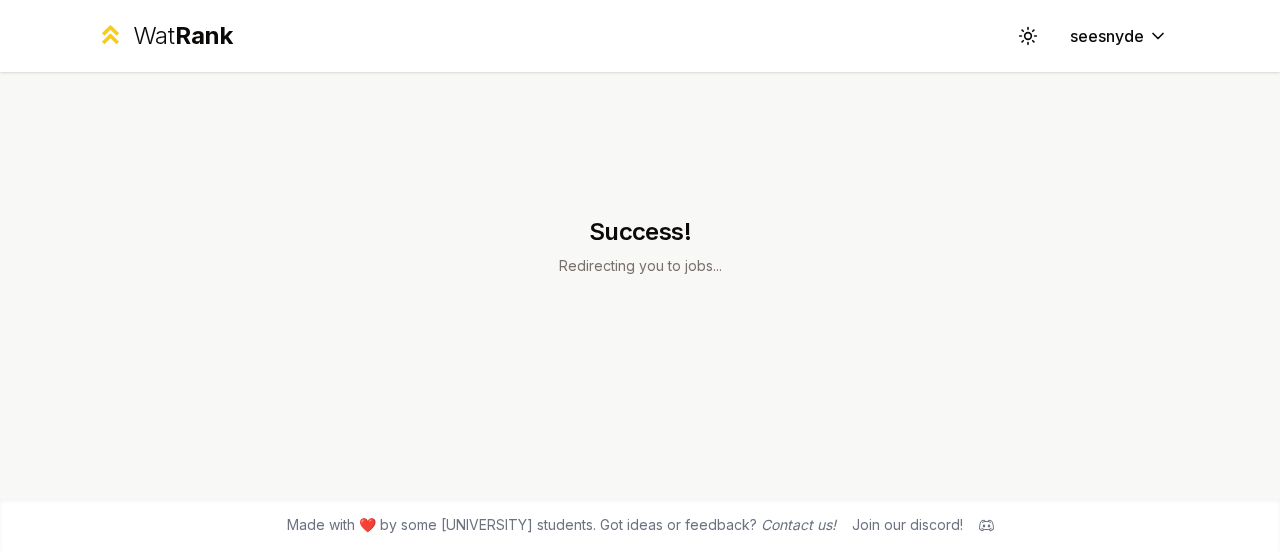 scroll, scrollTop: 0, scrollLeft: 0, axis: both 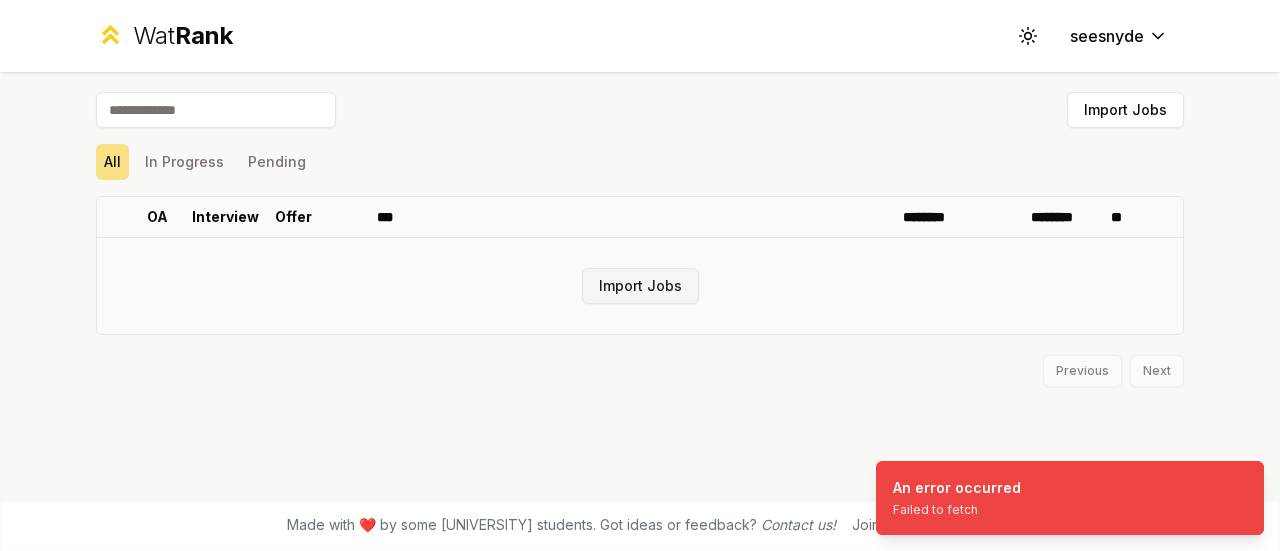 click on "Import Jobs" at bounding box center [640, 286] 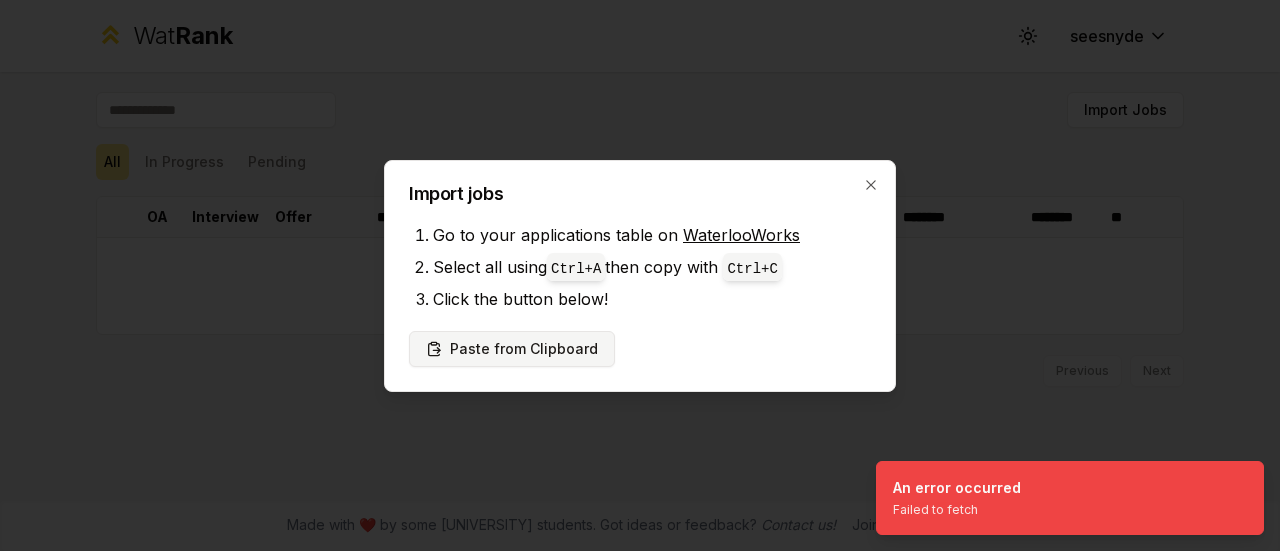 click on "Paste from Clipboard" at bounding box center [512, 349] 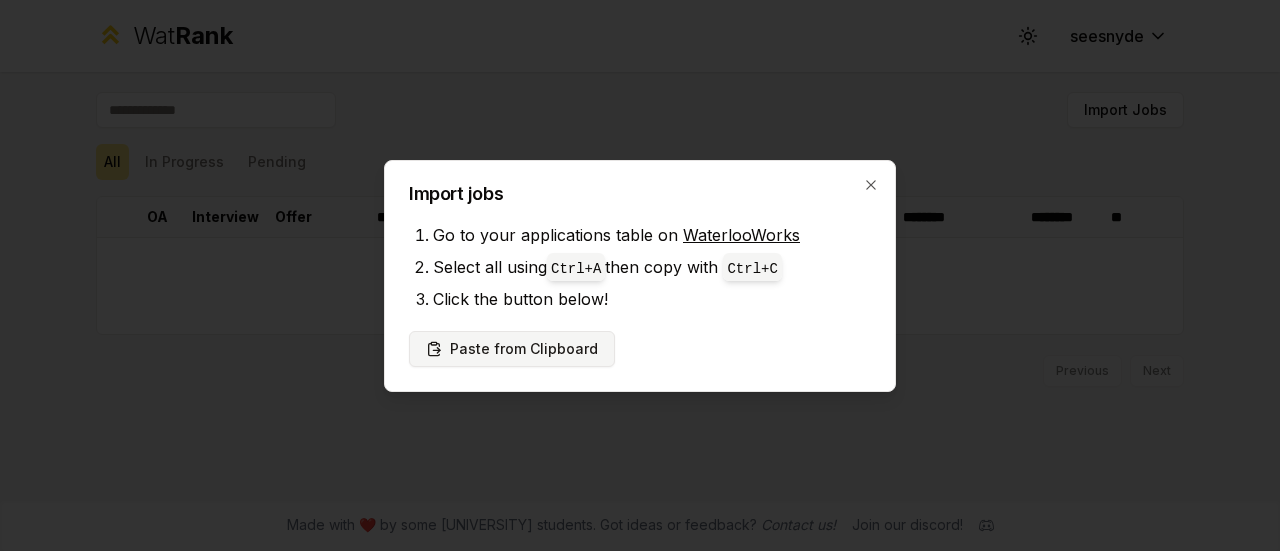 click on "Paste from Clipboard" at bounding box center (512, 349) 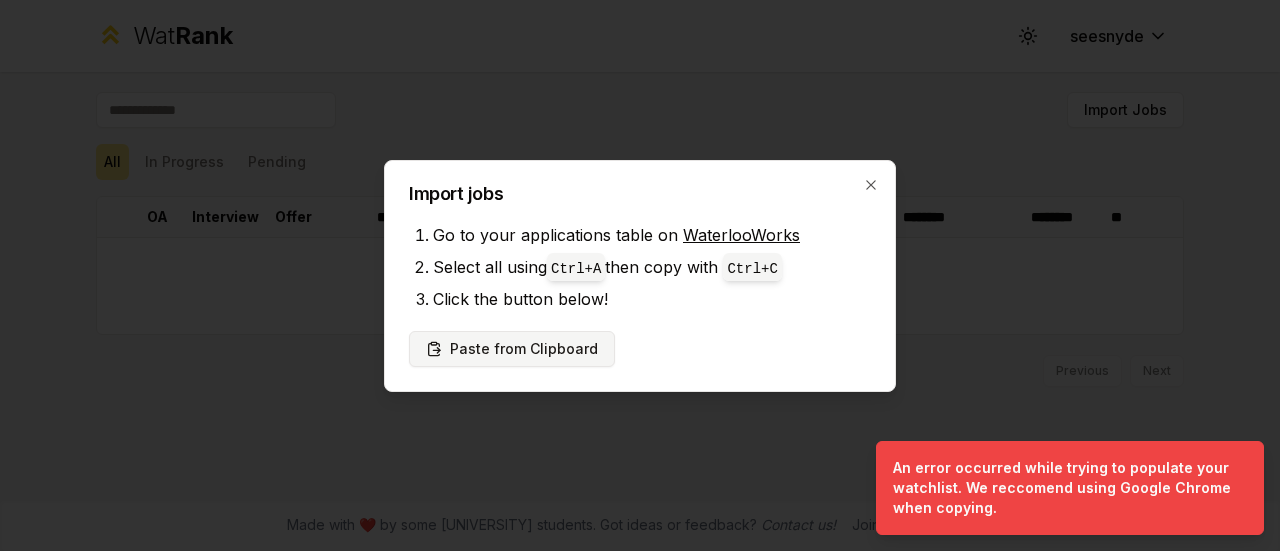click on "Paste from Clipboard" at bounding box center (512, 349) 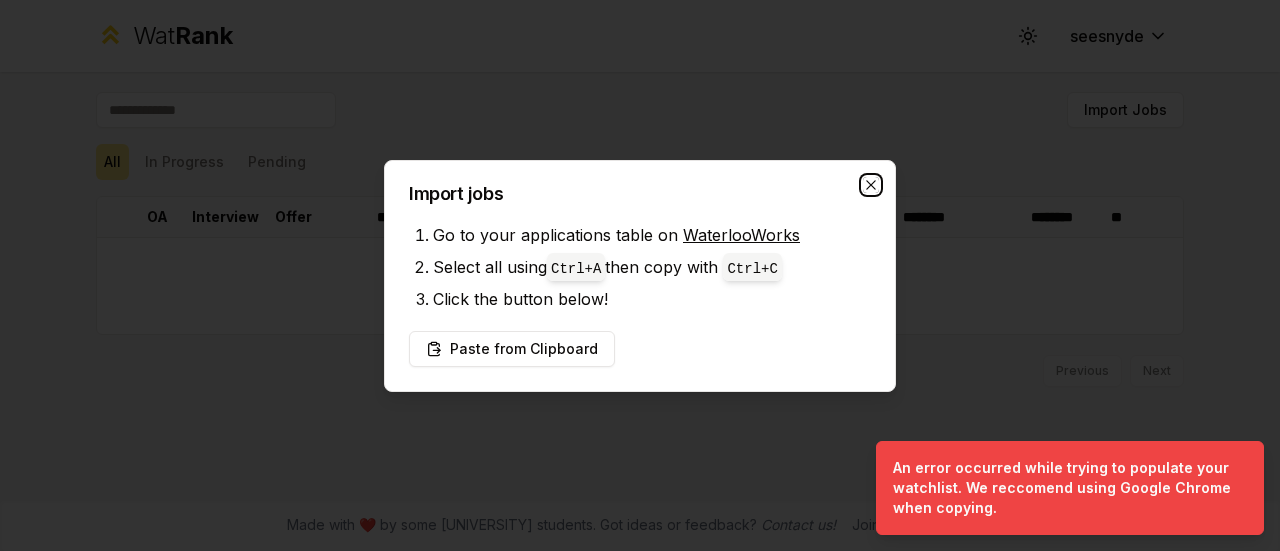 click at bounding box center (871, 185) 